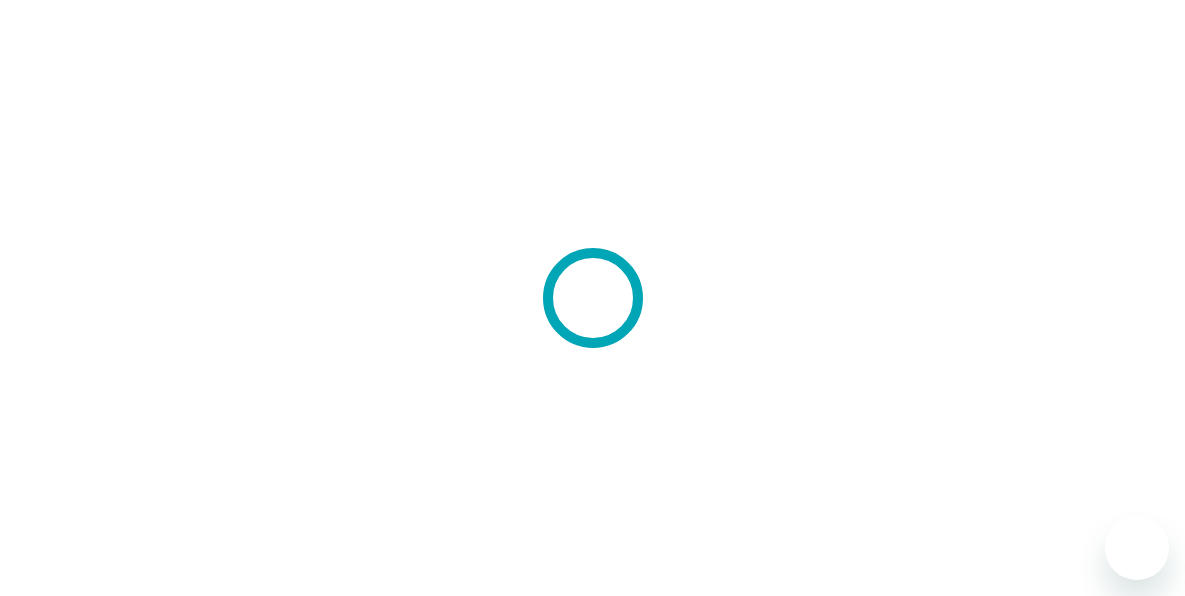 scroll, scrollTop: 0, scrollLeft: 0, axis: both 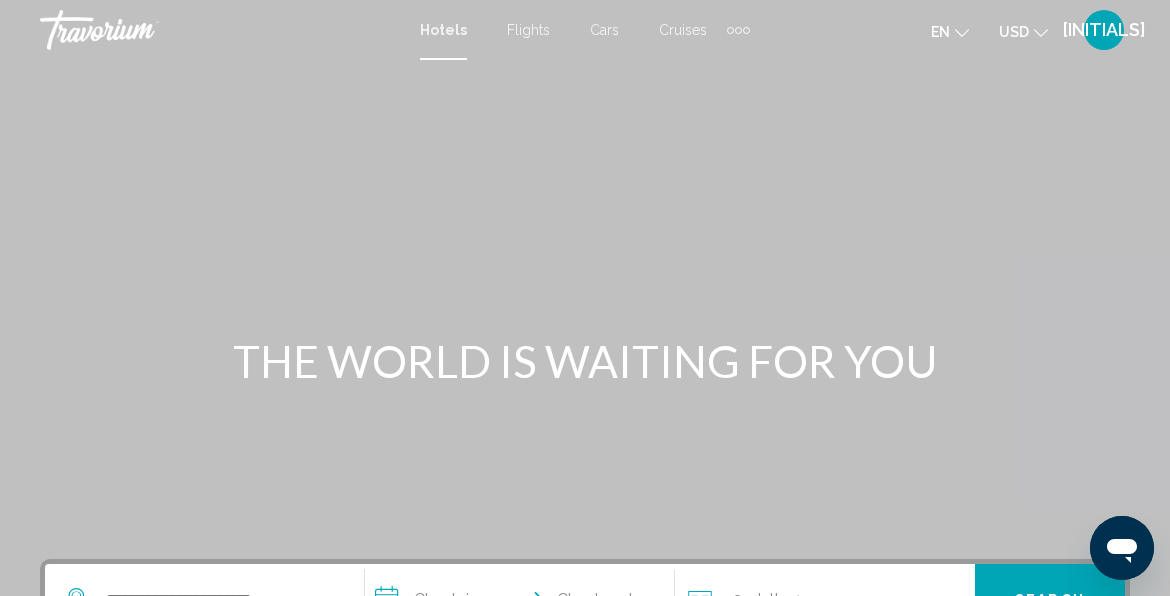 click at bounding box center [585, 300] 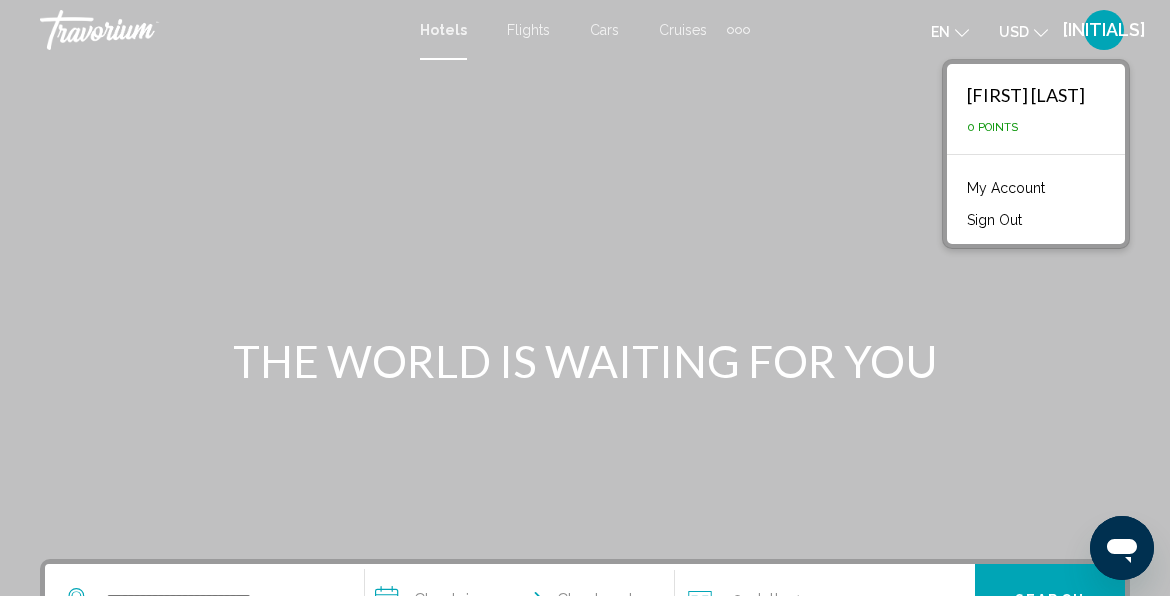 click at bounding box center [585, 300] 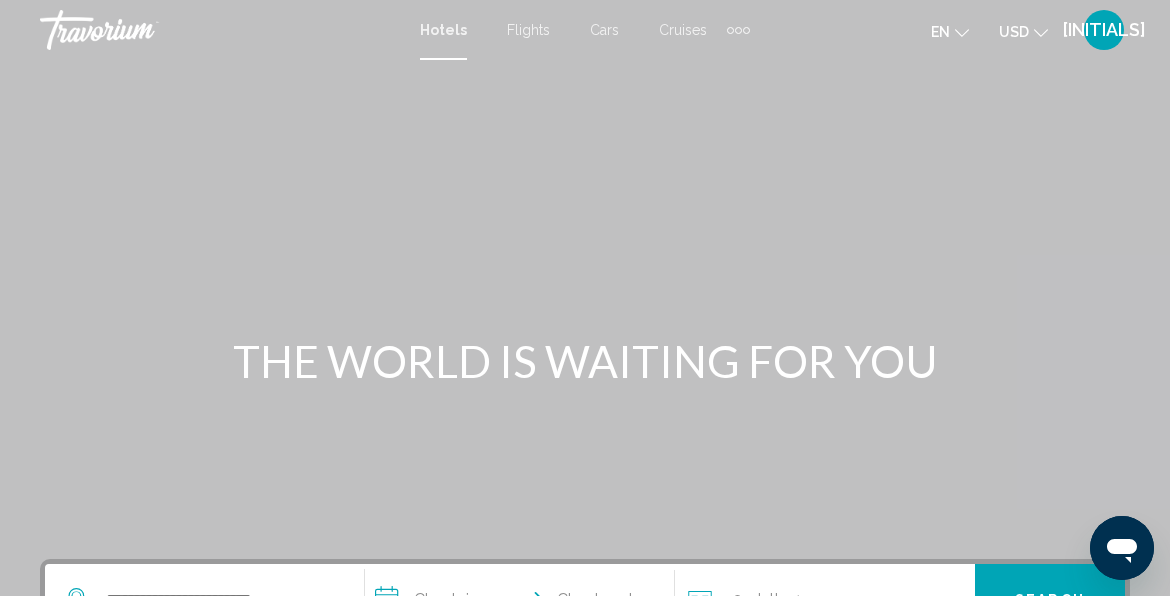 click on "[INITIALS]" at bounding box center [1104, 30] 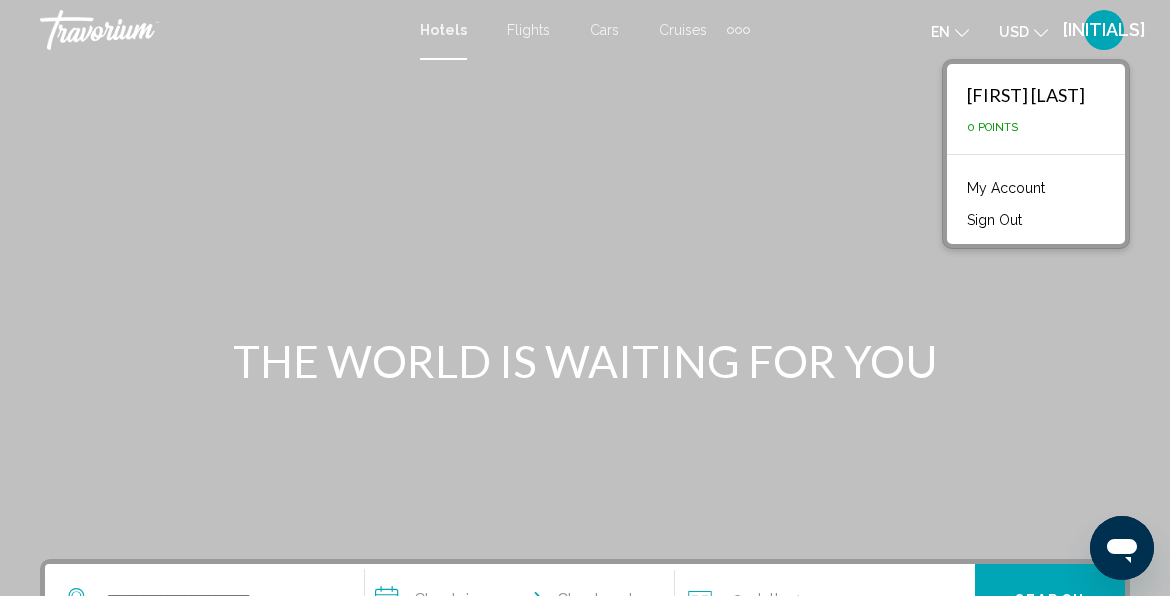 click on "[FIRST] [LAST] 0 Points" at bounding box center [1036, 109] 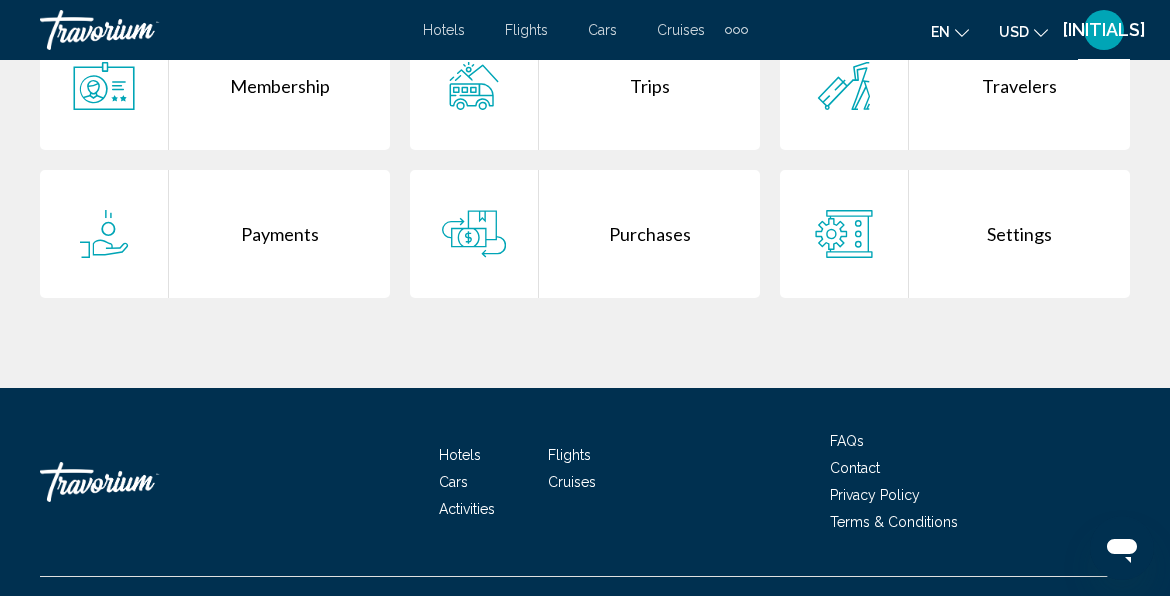 scroll, scrollTop: 530, scrollLeft: 0, axis: vertical 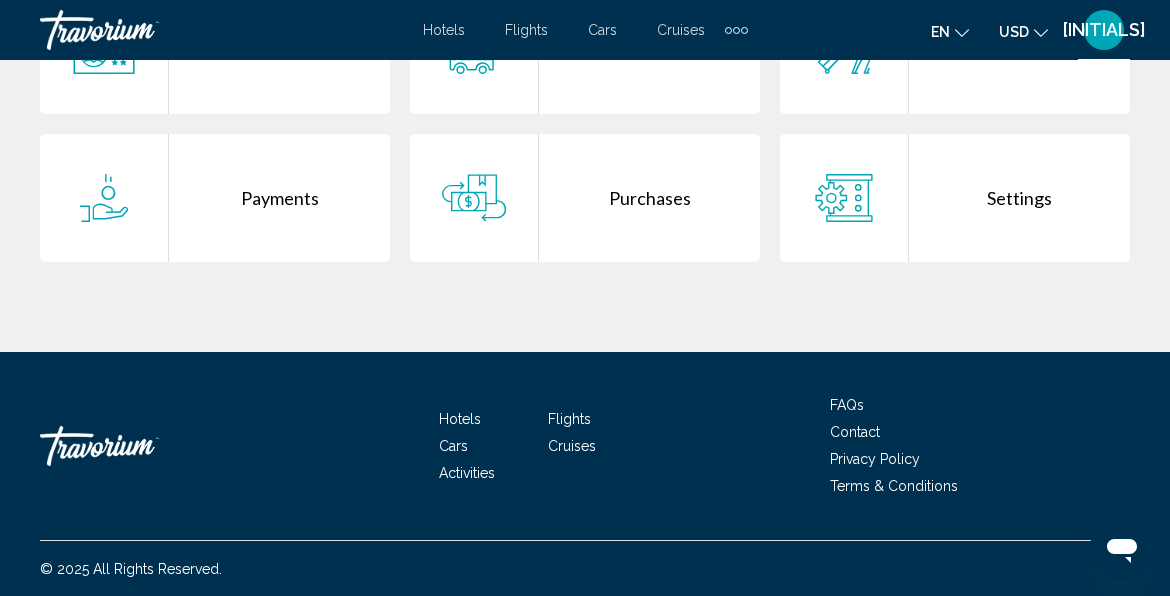 click on "Payments" at bounding box center [279, 198] 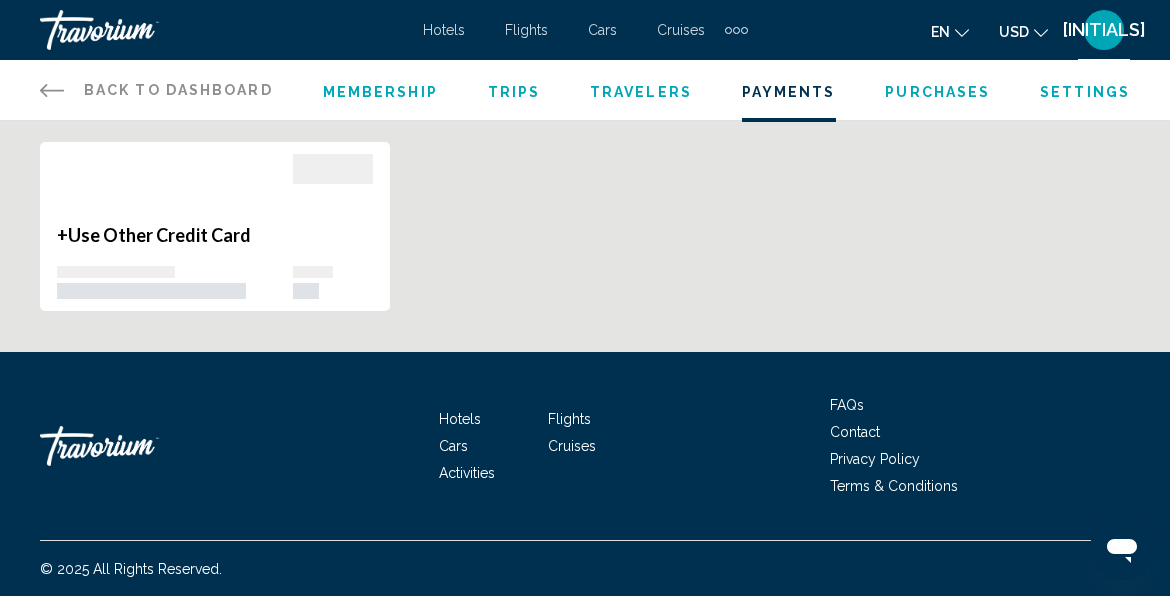 scroll, scrollTop: 0, scrollLeft: 0, axis: both 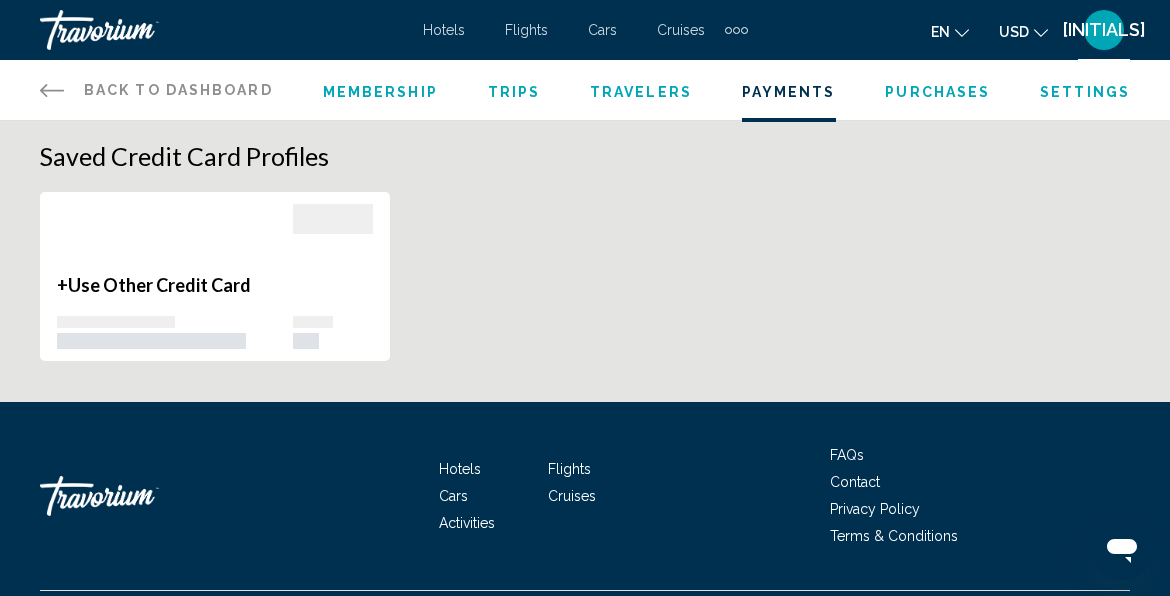 click on "Back to Dashboard Dashboard" at bounding box center (156, 90) 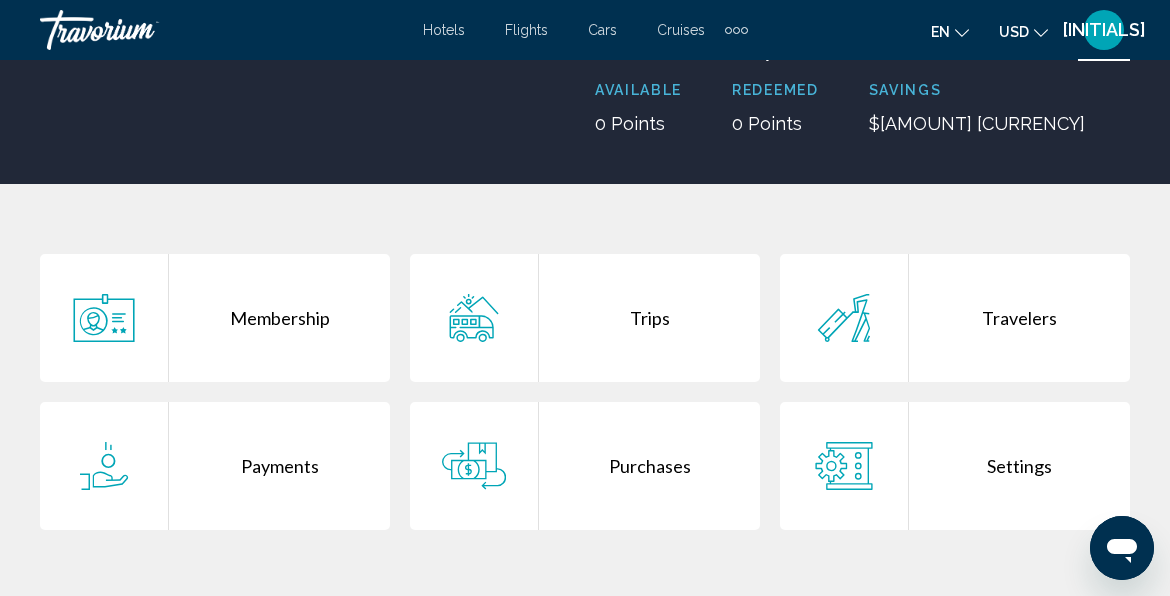 scroll, scrollTop: 277, scrollLeft: 0, axis: vertical 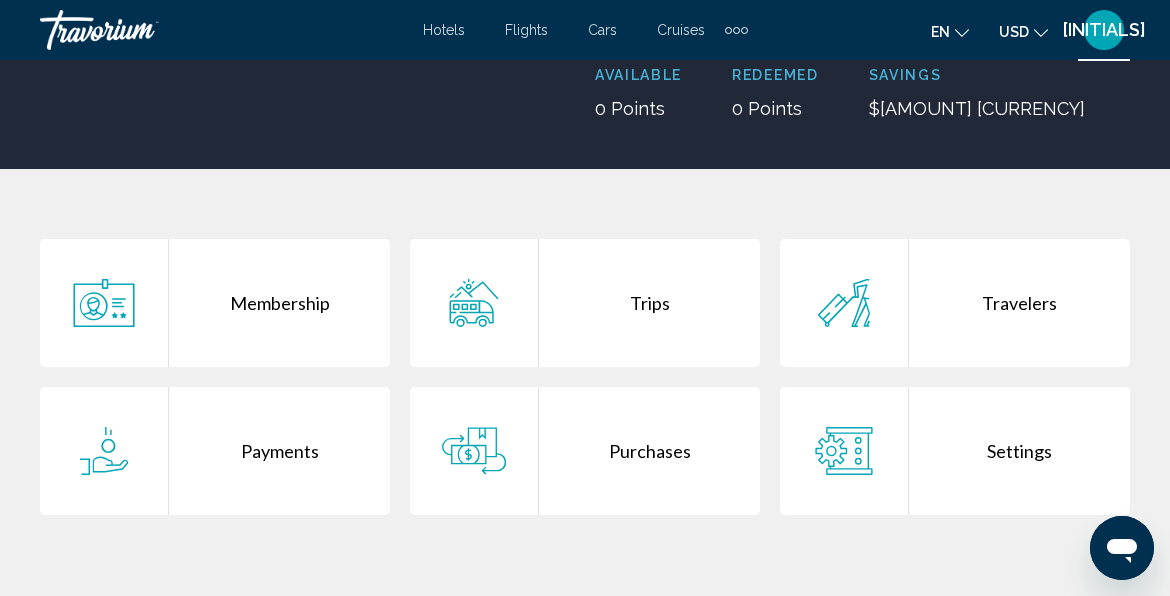 click on "Membership" at bounding box center [279, 303] 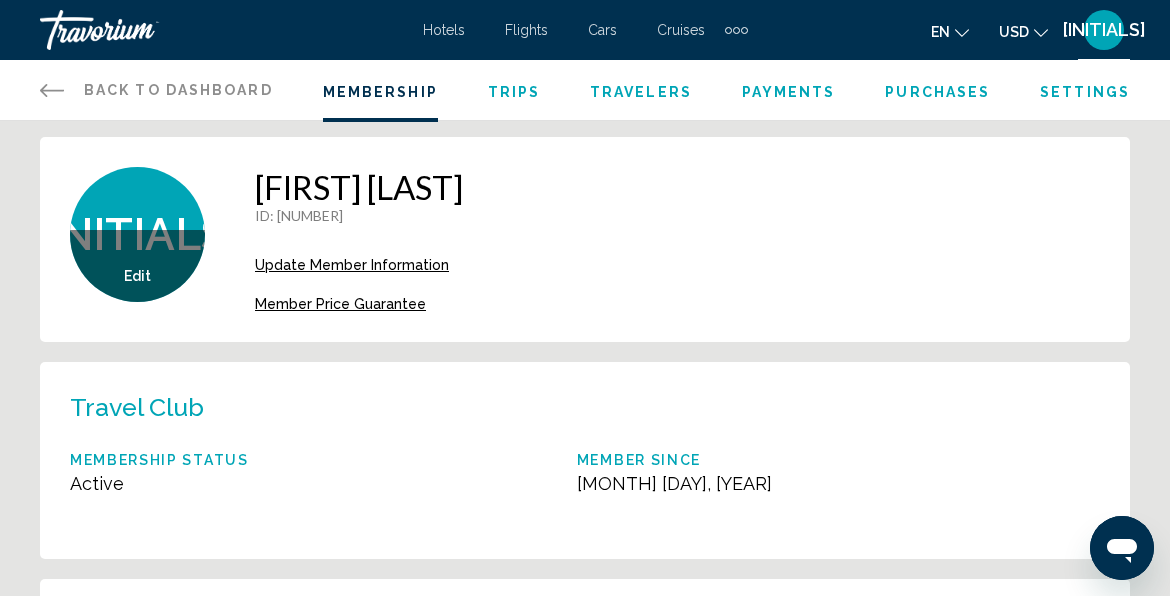 scroll, scrollTop: 0, scrollLeft: 0, axis: both 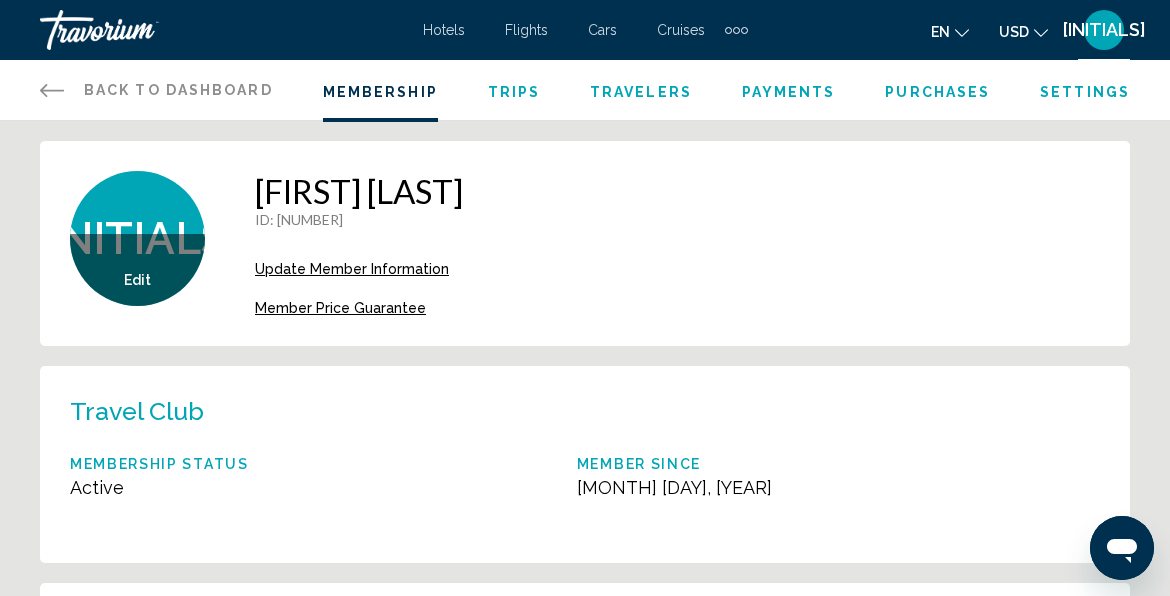 click on "Update Member Information" at bounding box center [352, 269] 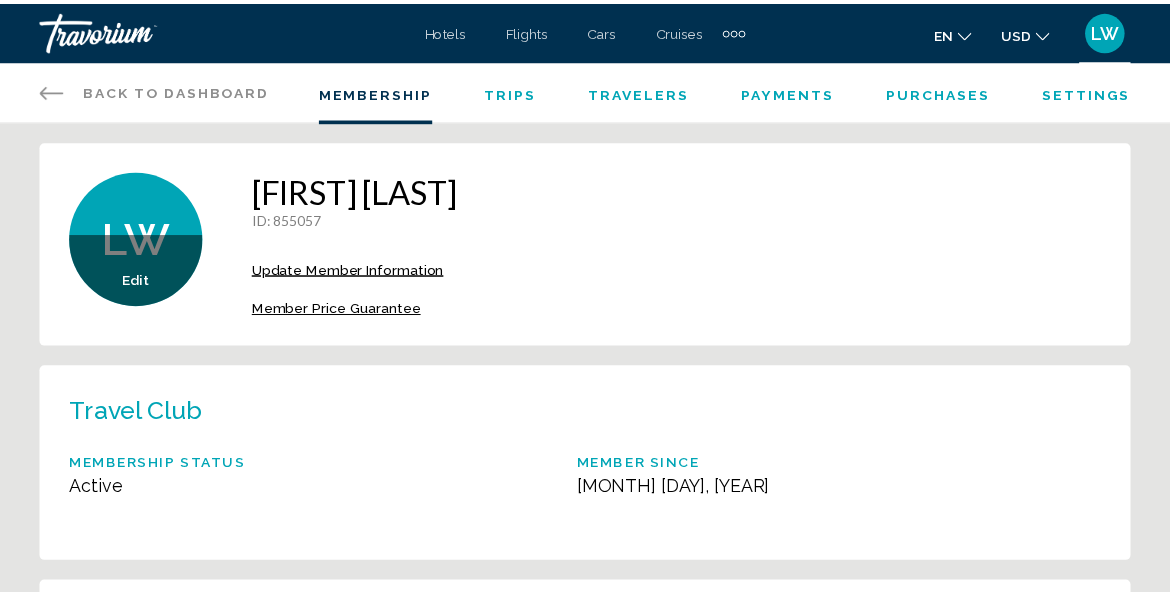 scroll, scrollTop: 0, scrollLeft: 0, axis: both 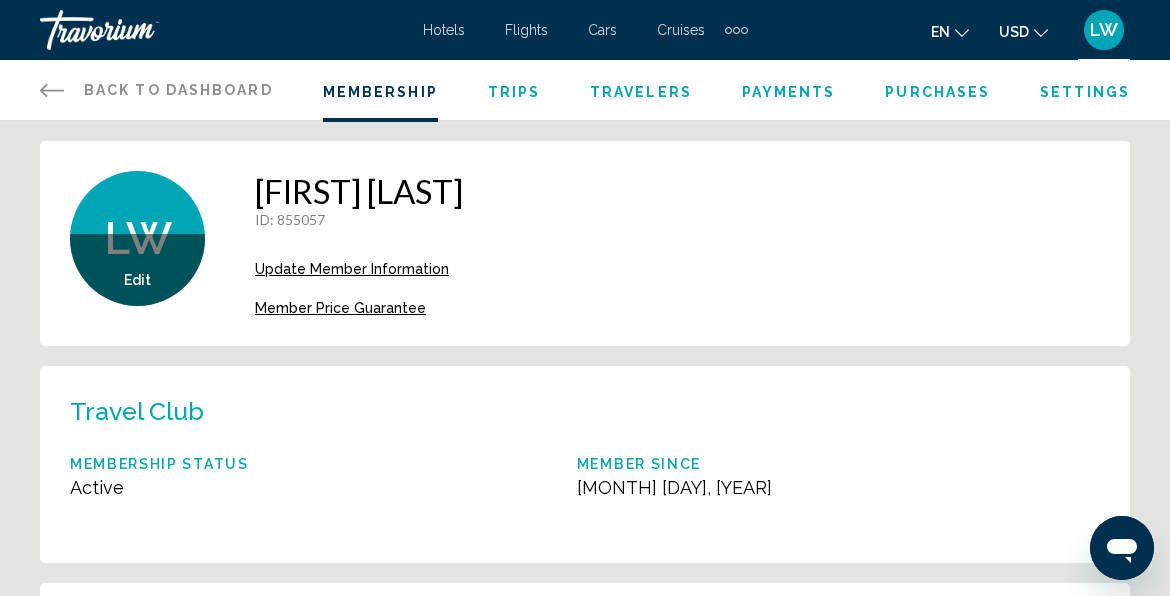 click at bounding box center (52, 90) 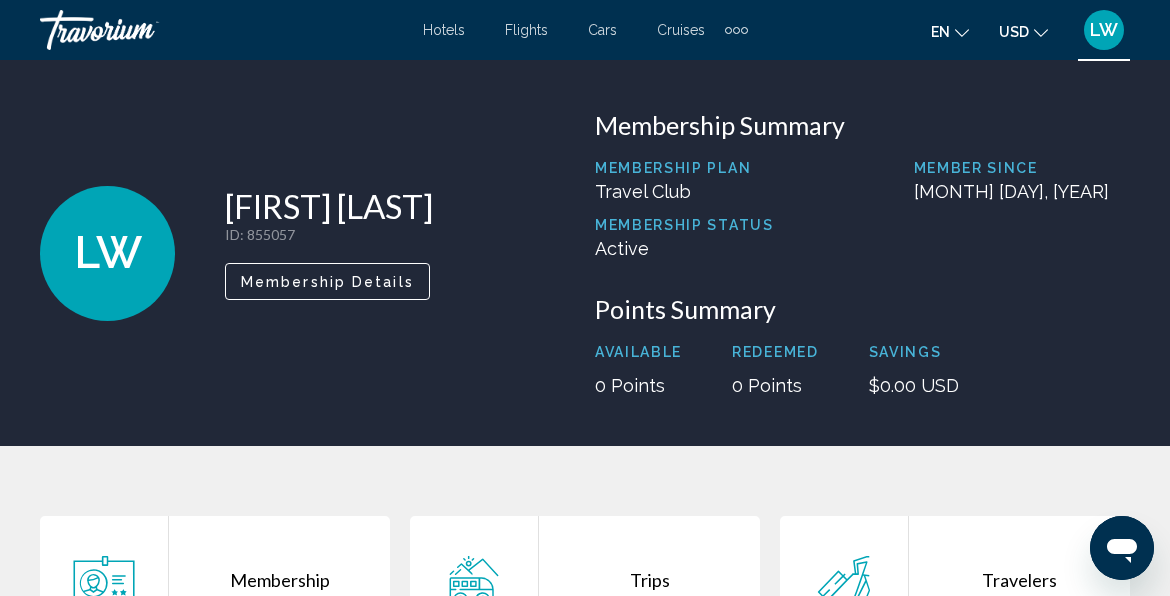 click on "Membership Details" at bounding box center (327, 282) 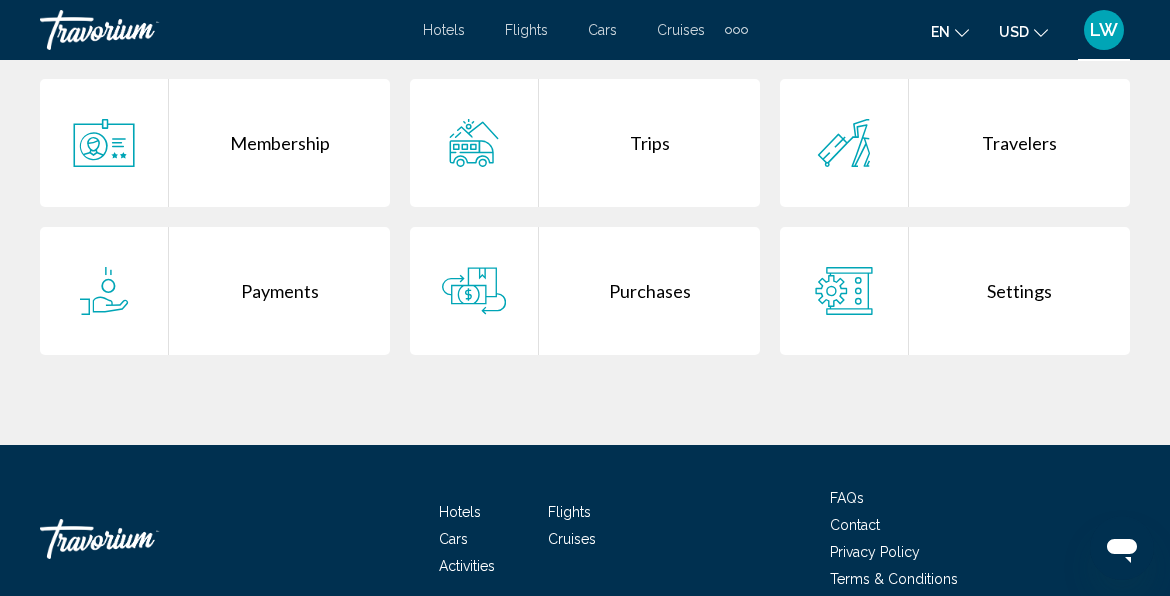 scroll, scrollTop: 530, scrollLeft: 0, axis: vertical 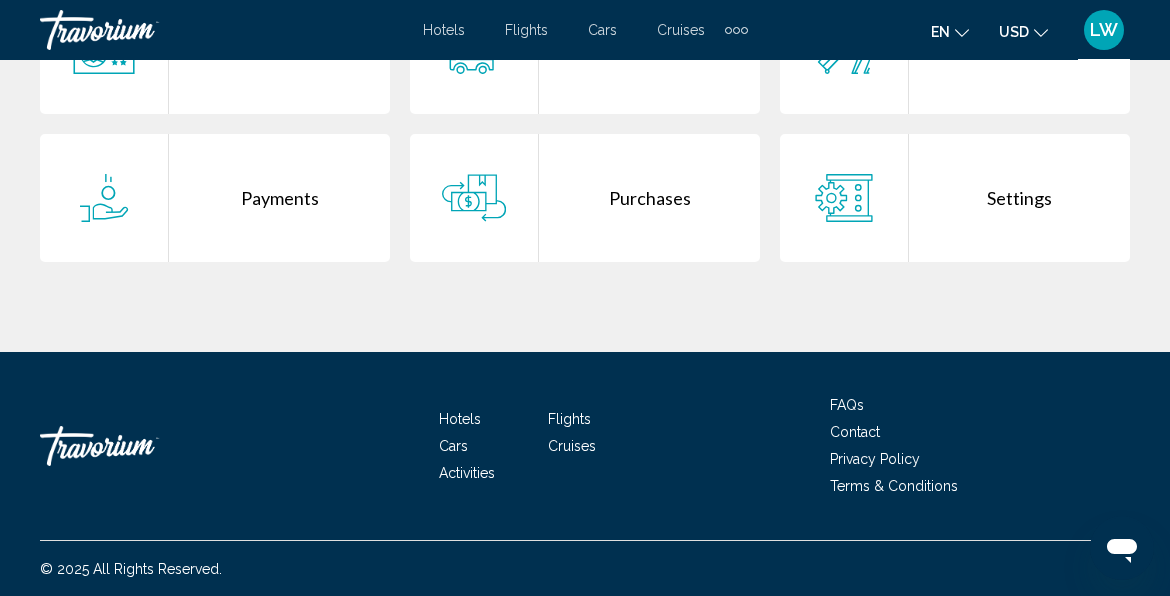 click on "Contact" at bounding box center (855, 432) 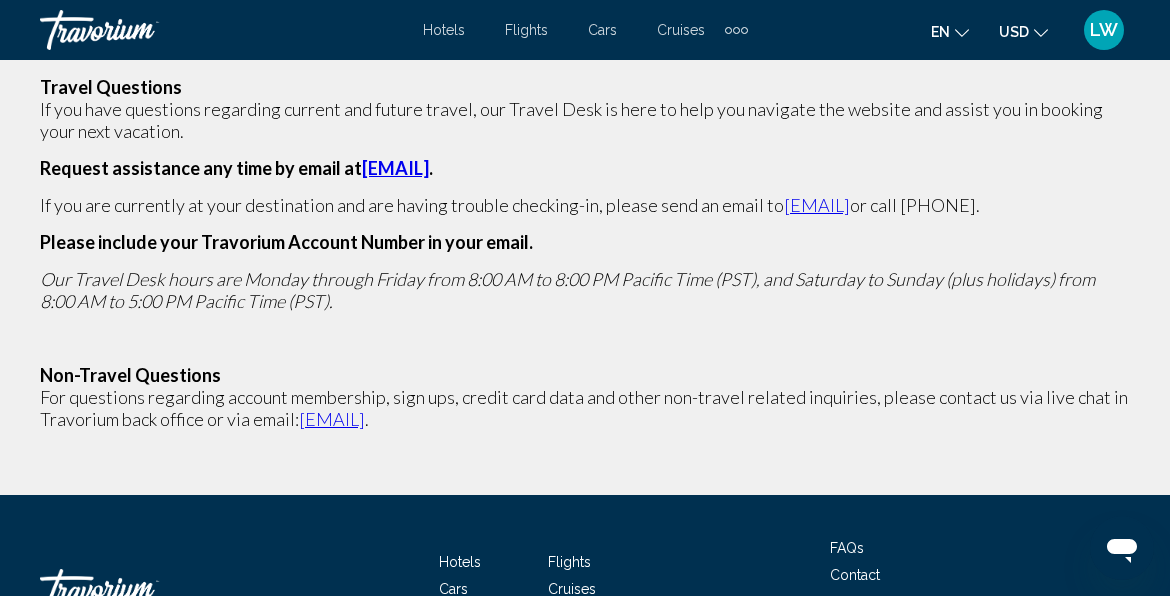 scroll, scrollTop: 183, scrollLeft: 0, axis: vertical 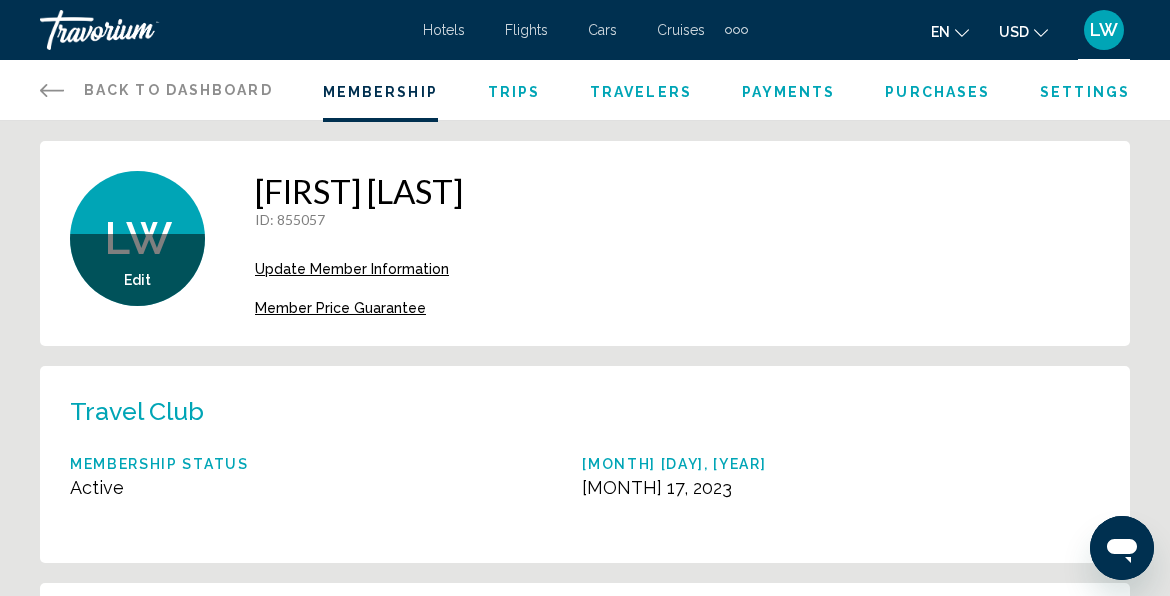 click on "Edit Save Photo [FIRST] [LAST] ID : 855057 Secondary Member Update Member Information Member Price Guarantee" at bounding box center (585, 243) 